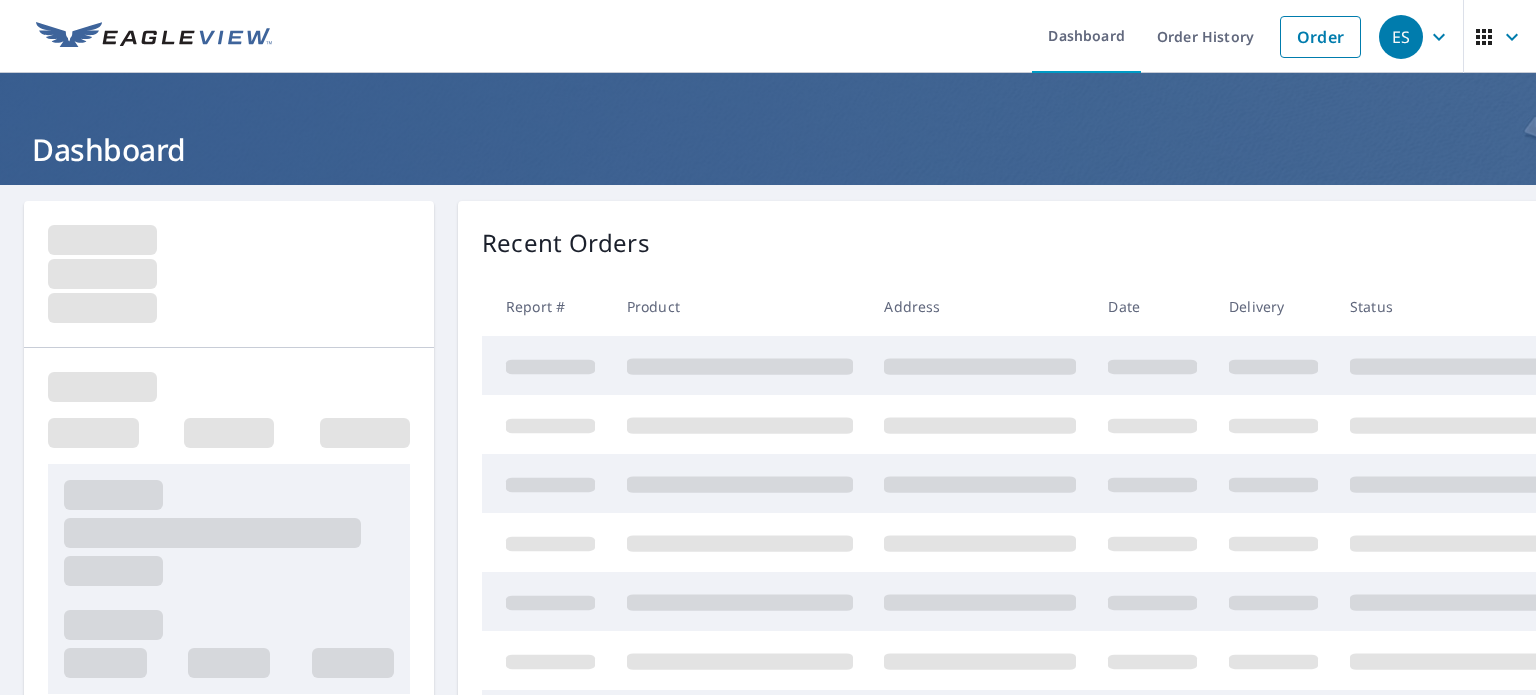 scroll, scrollTop: 0, scrollLeft: 0, axis: both 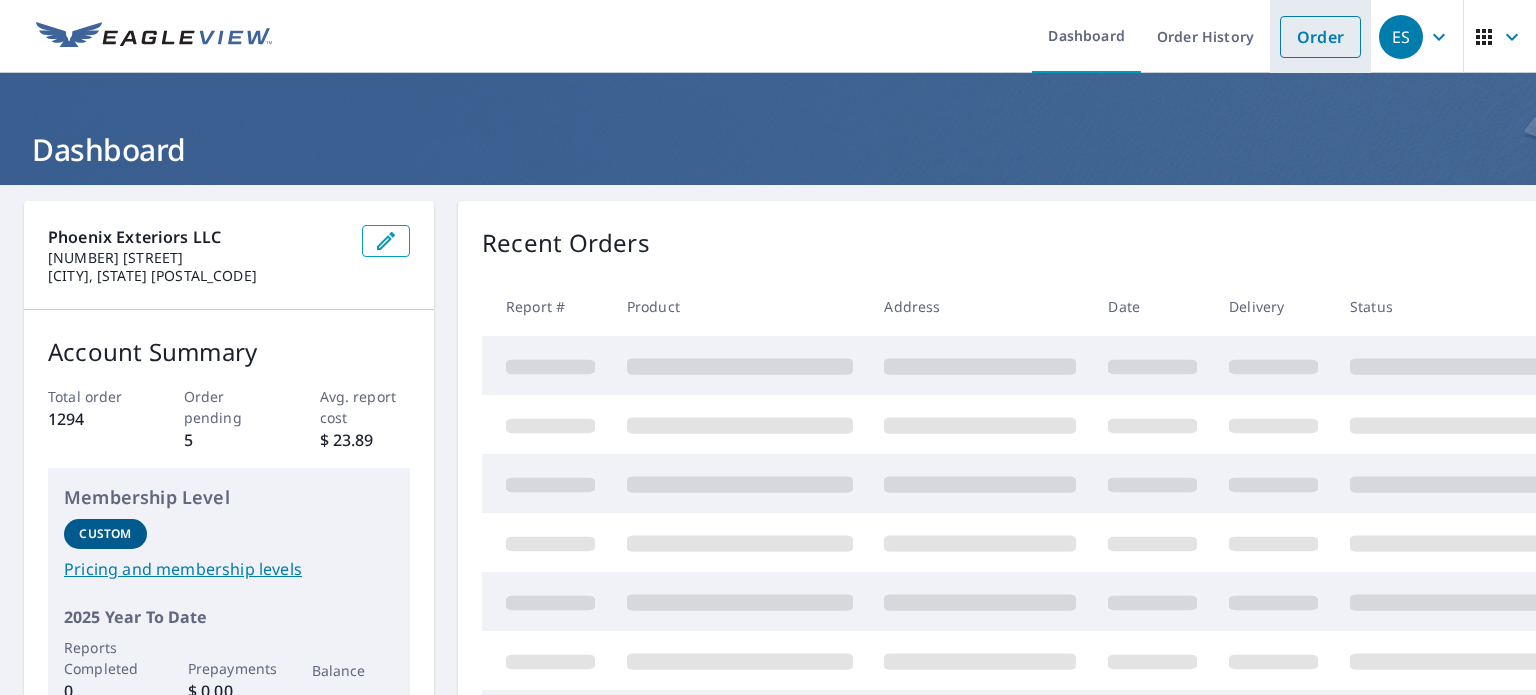 click on "Order" at bounding box center (1320, 37) 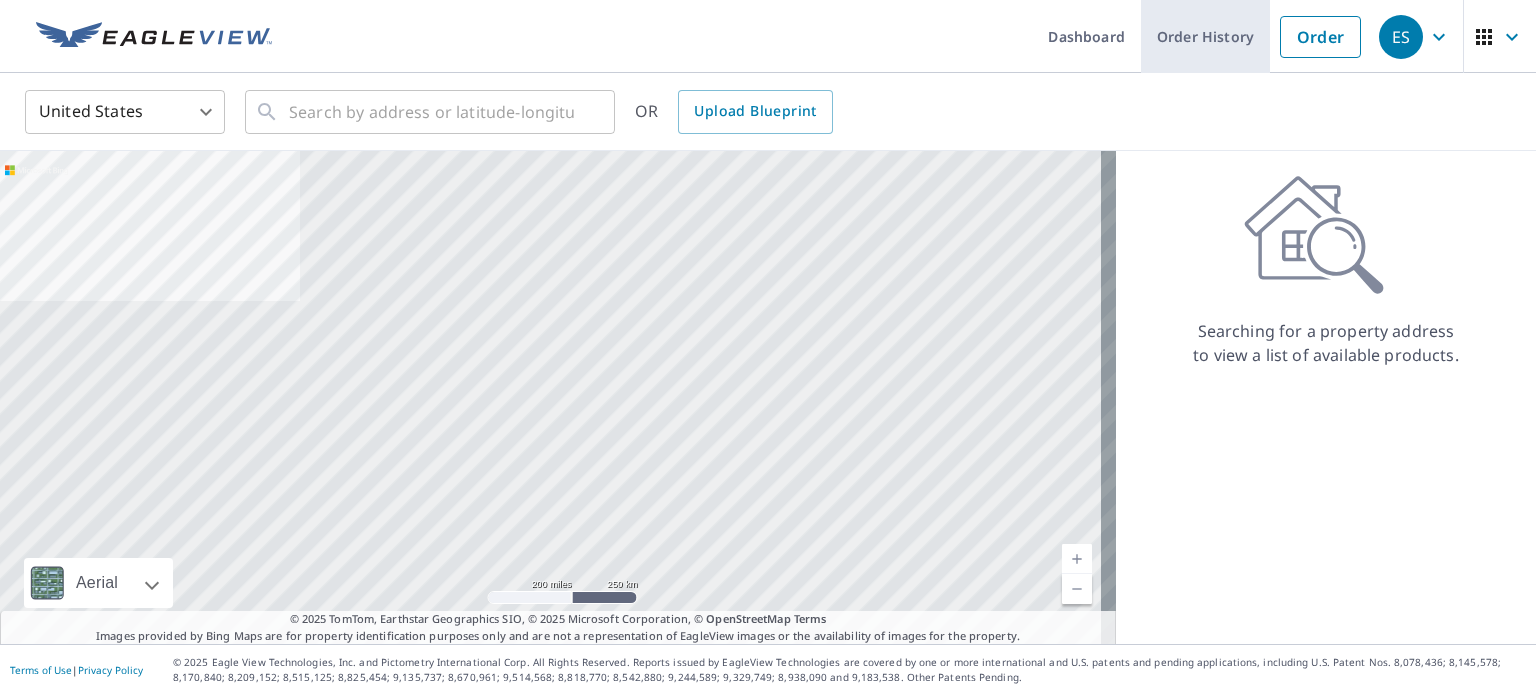 click on "Order History" at bounding box center (1205, 36) 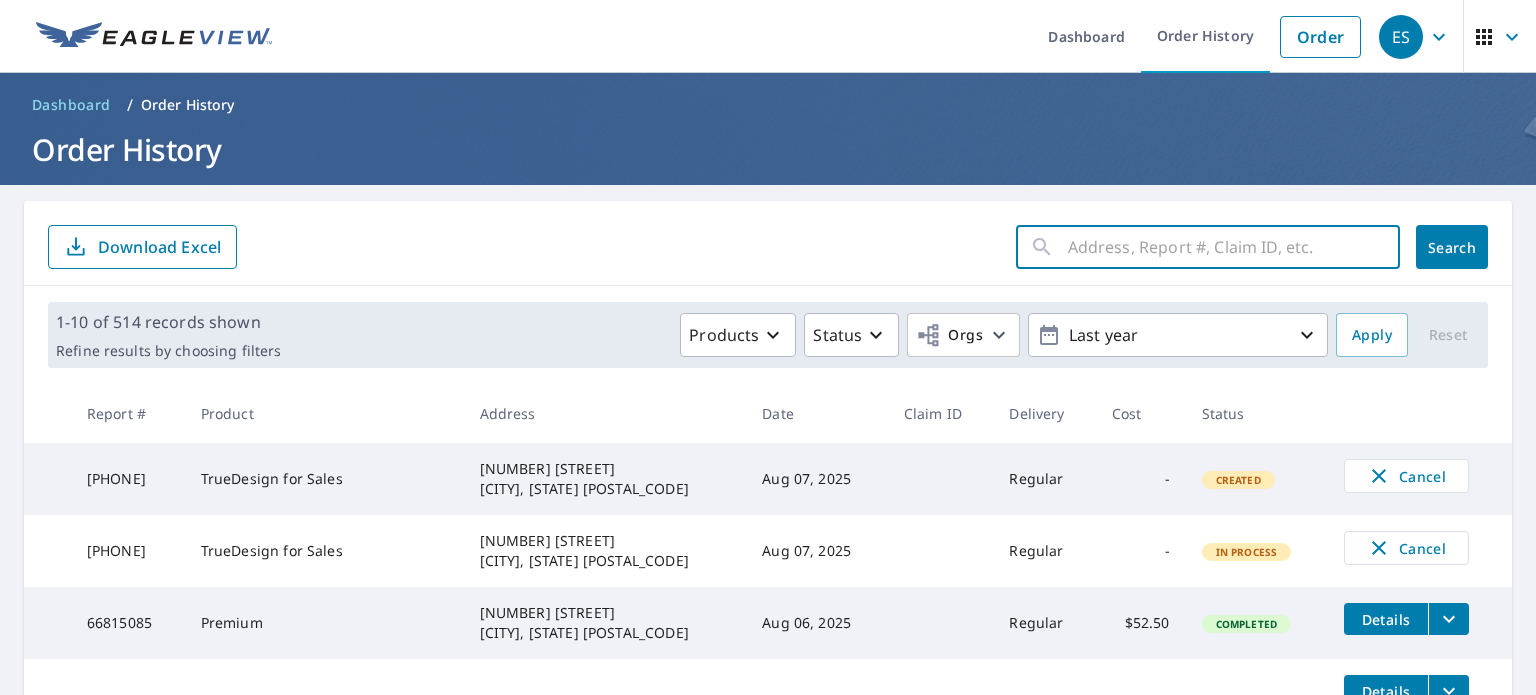 click at bounding box center [1234, 247] 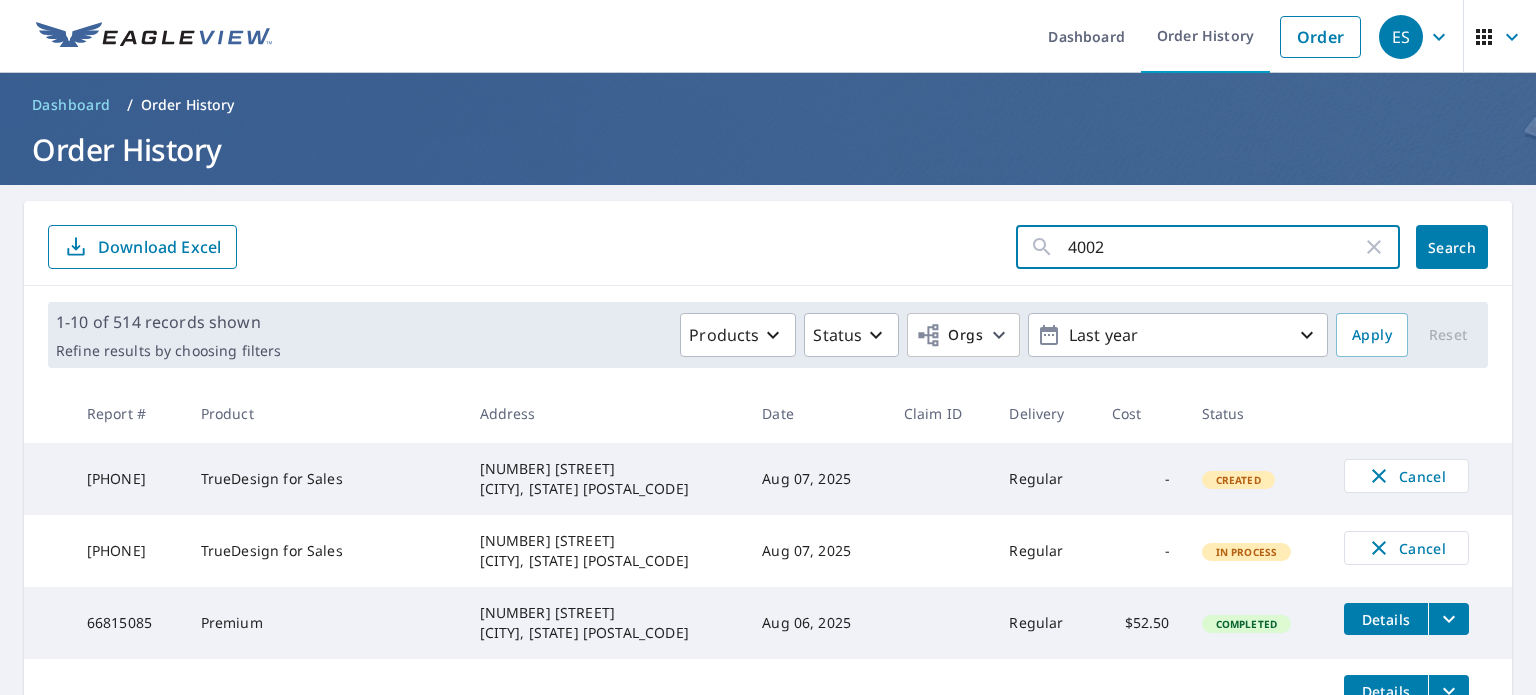 type on "4002" 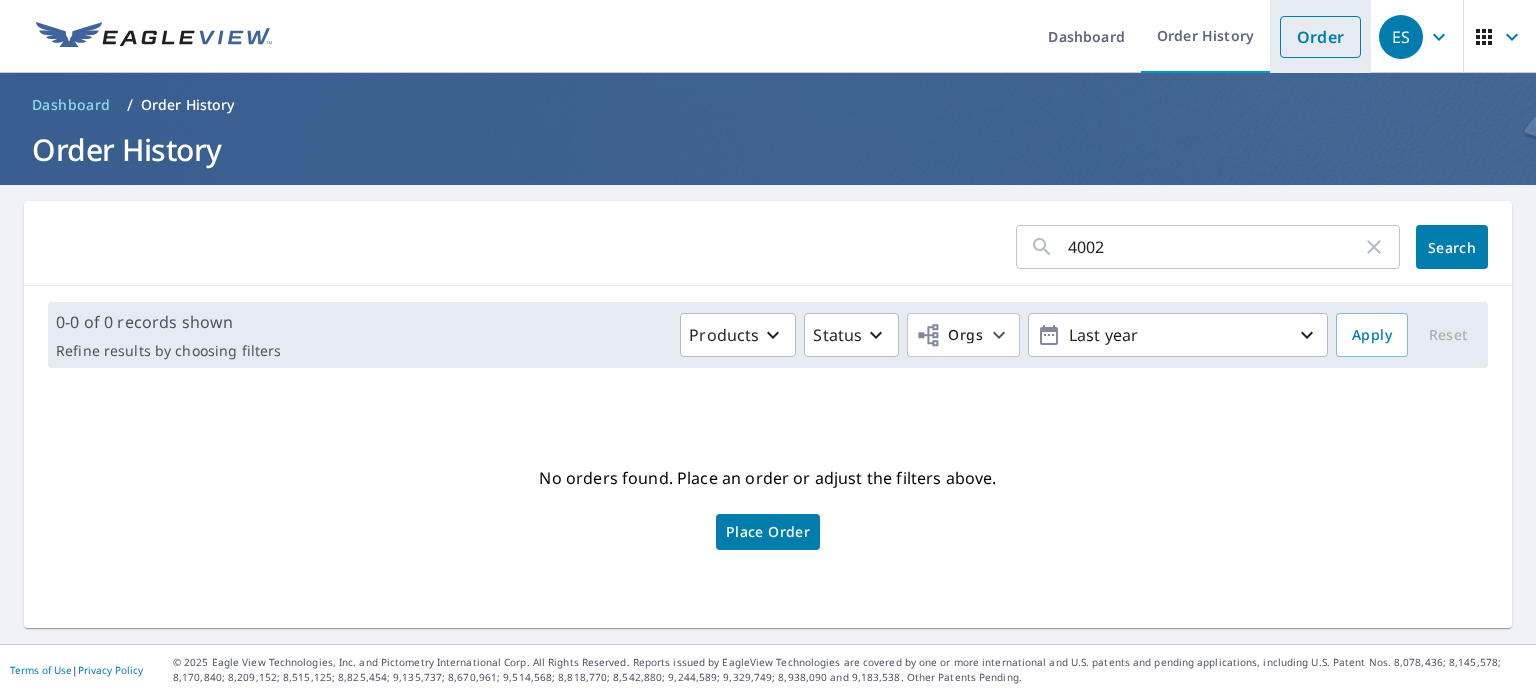 click on "Order" at bounding box center [1320, 37] 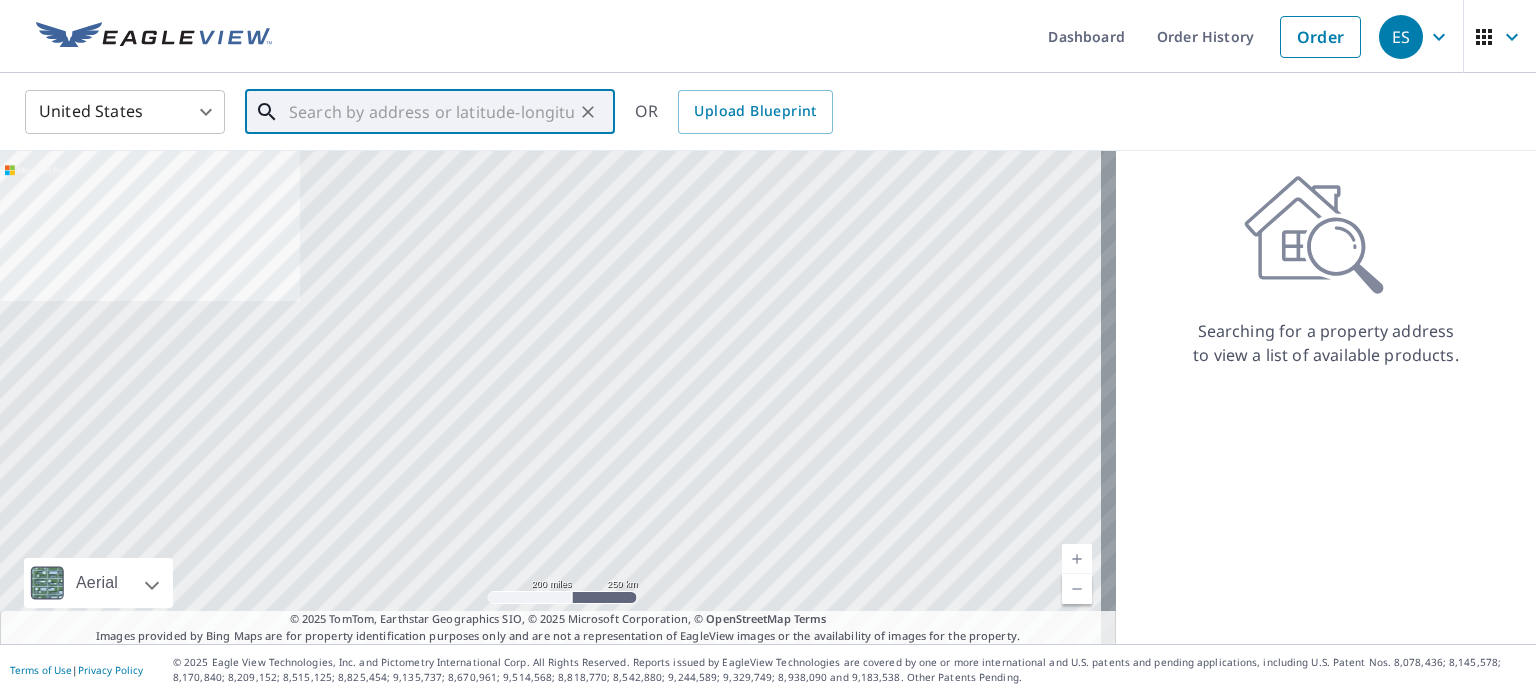 click at bounding box center (431, 112) 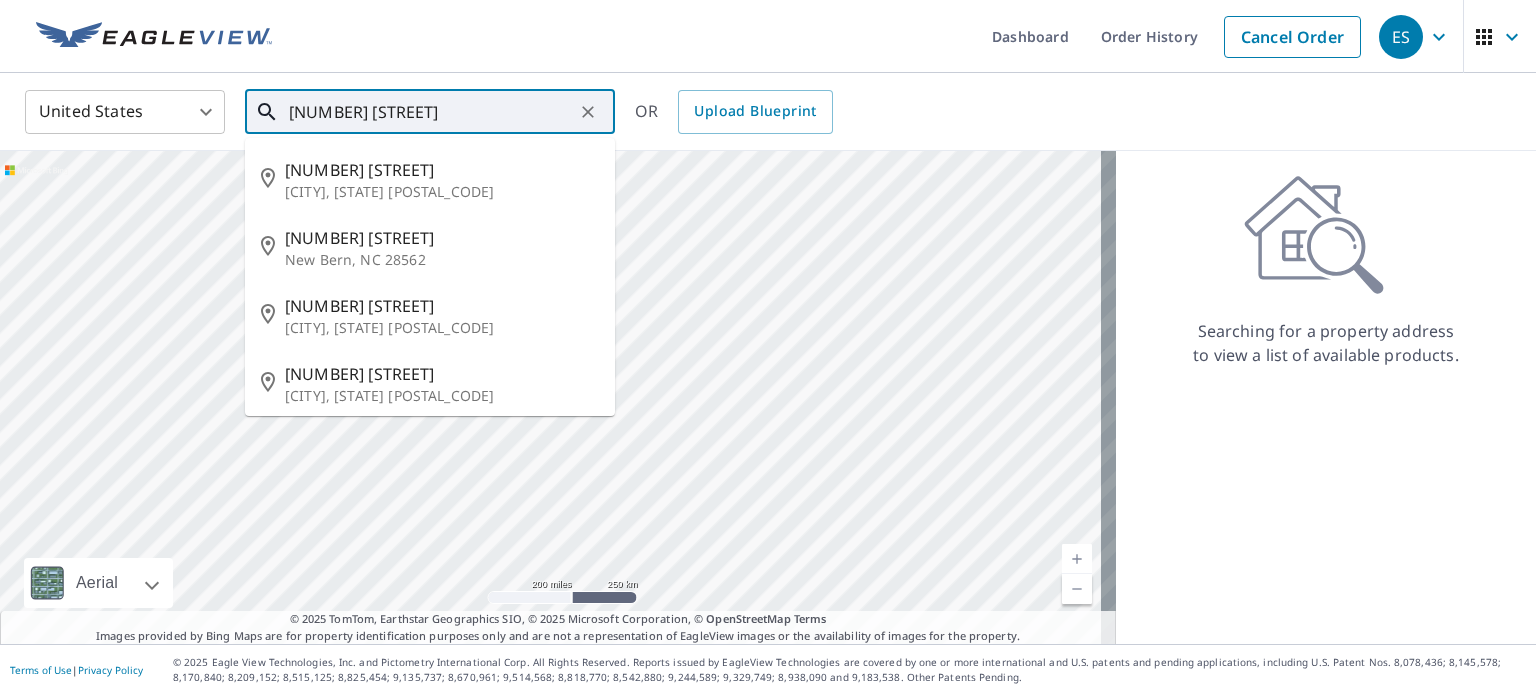 type on "[NUMBER] [STREET]" 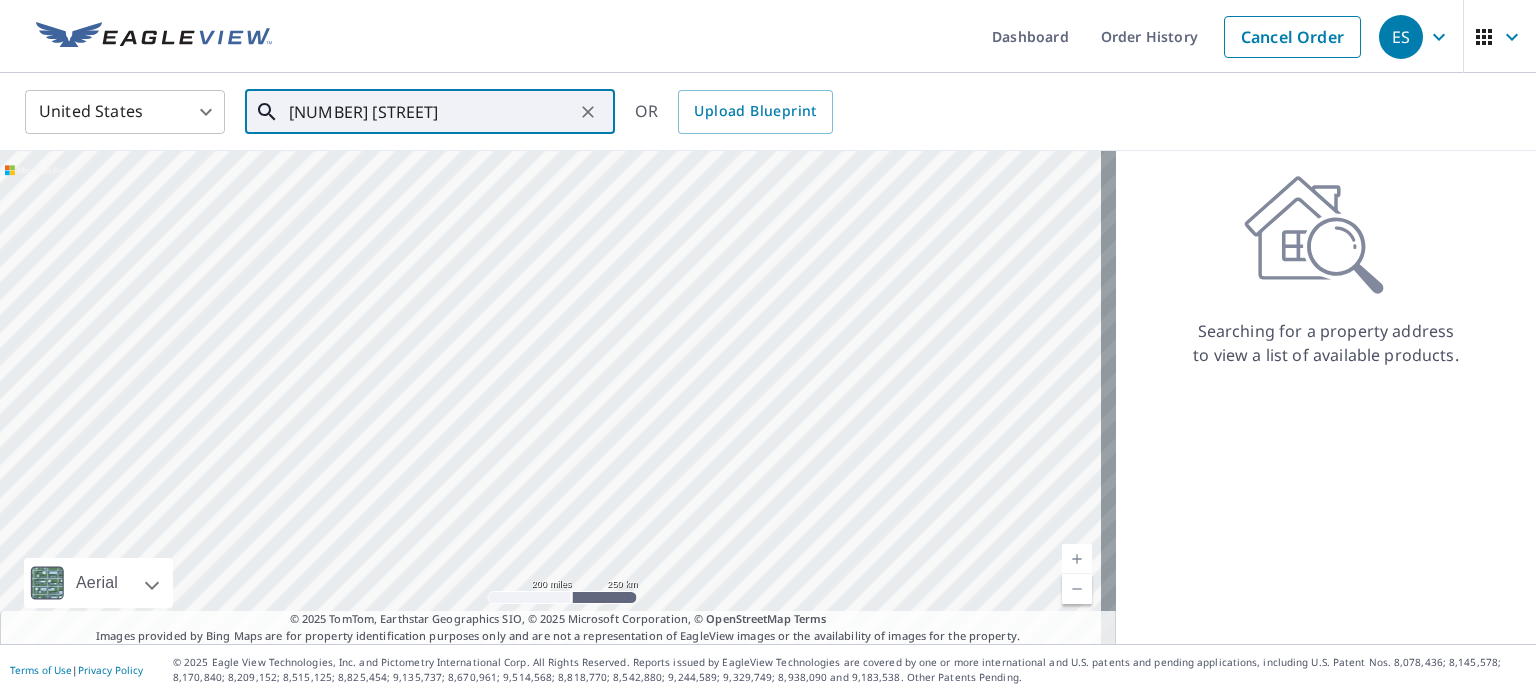 click 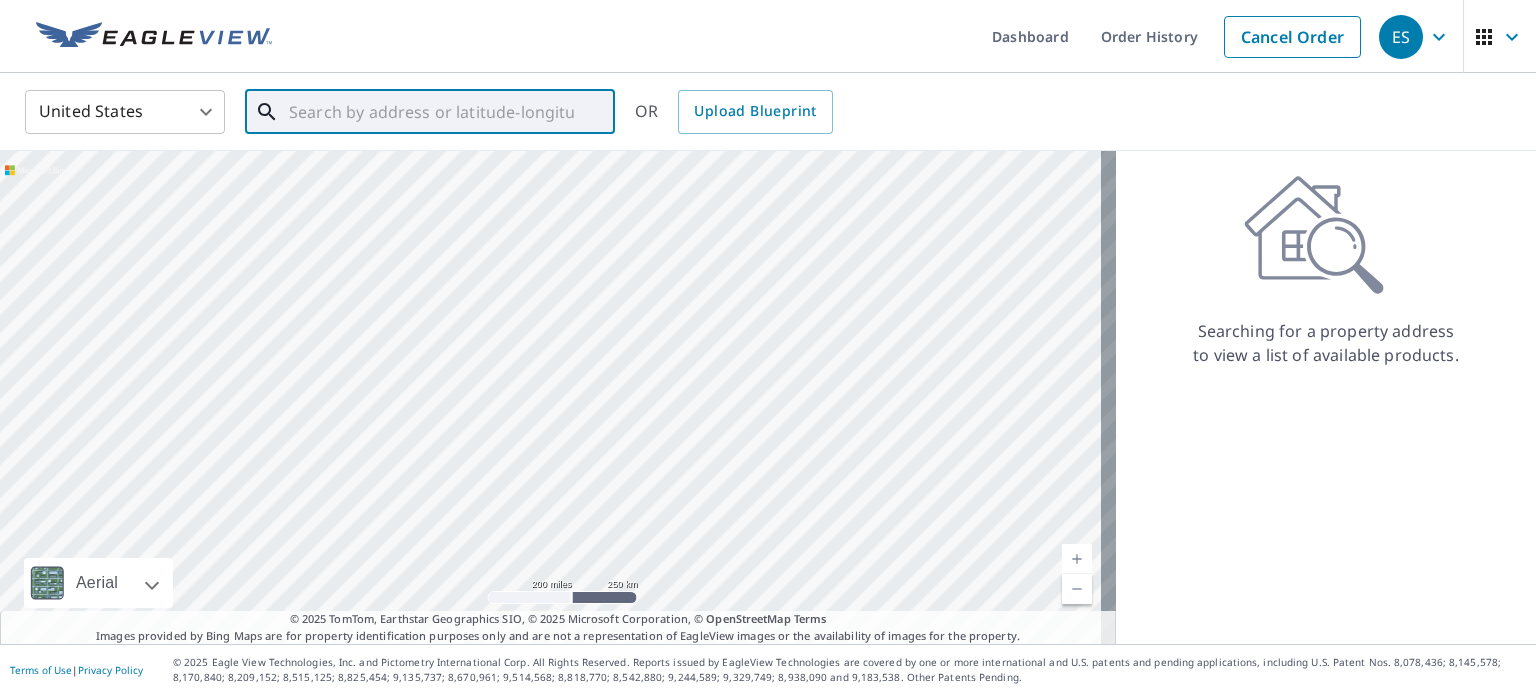 paste on "[NUMBER] [STREET] [CITY]," 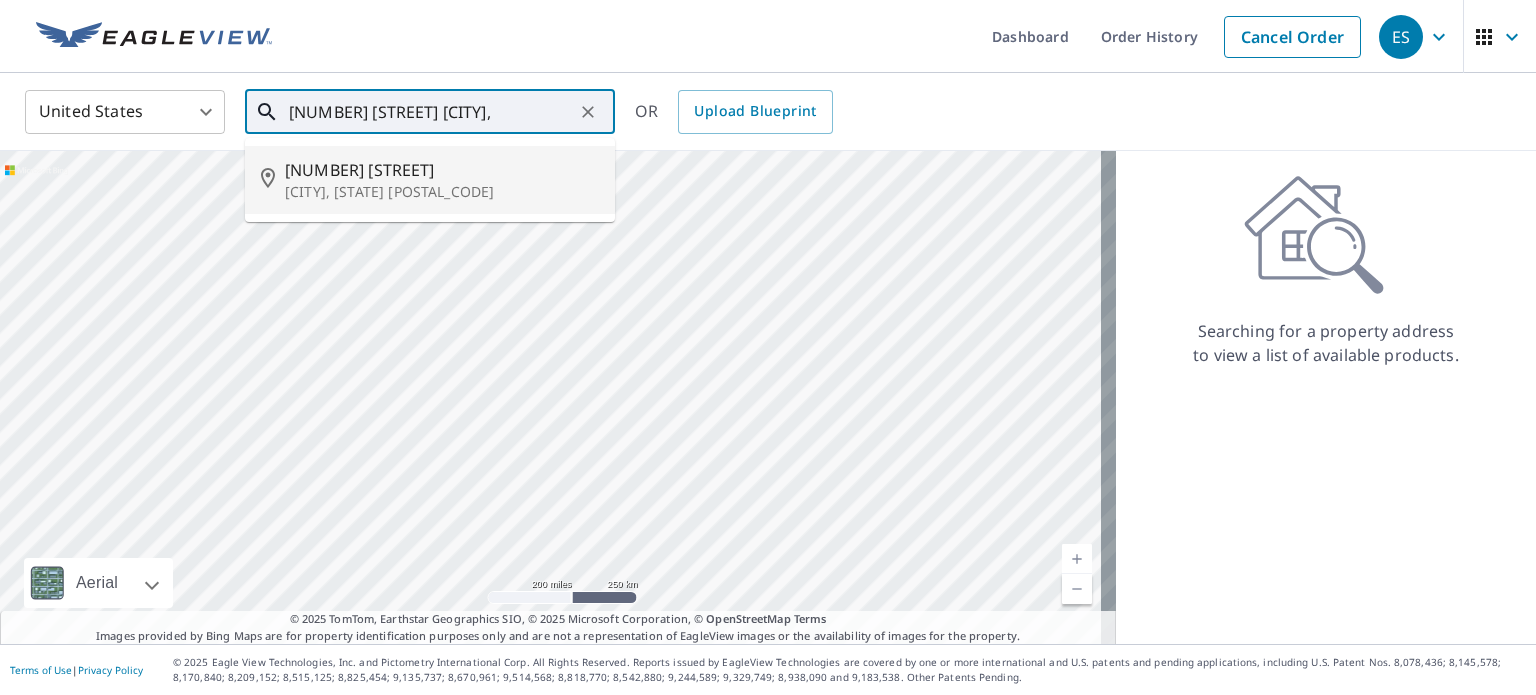 click on "[NUMBER] [STREET] [CITY], [STATE] [POSTAL_CODE]" at bounding box center [430, 180] 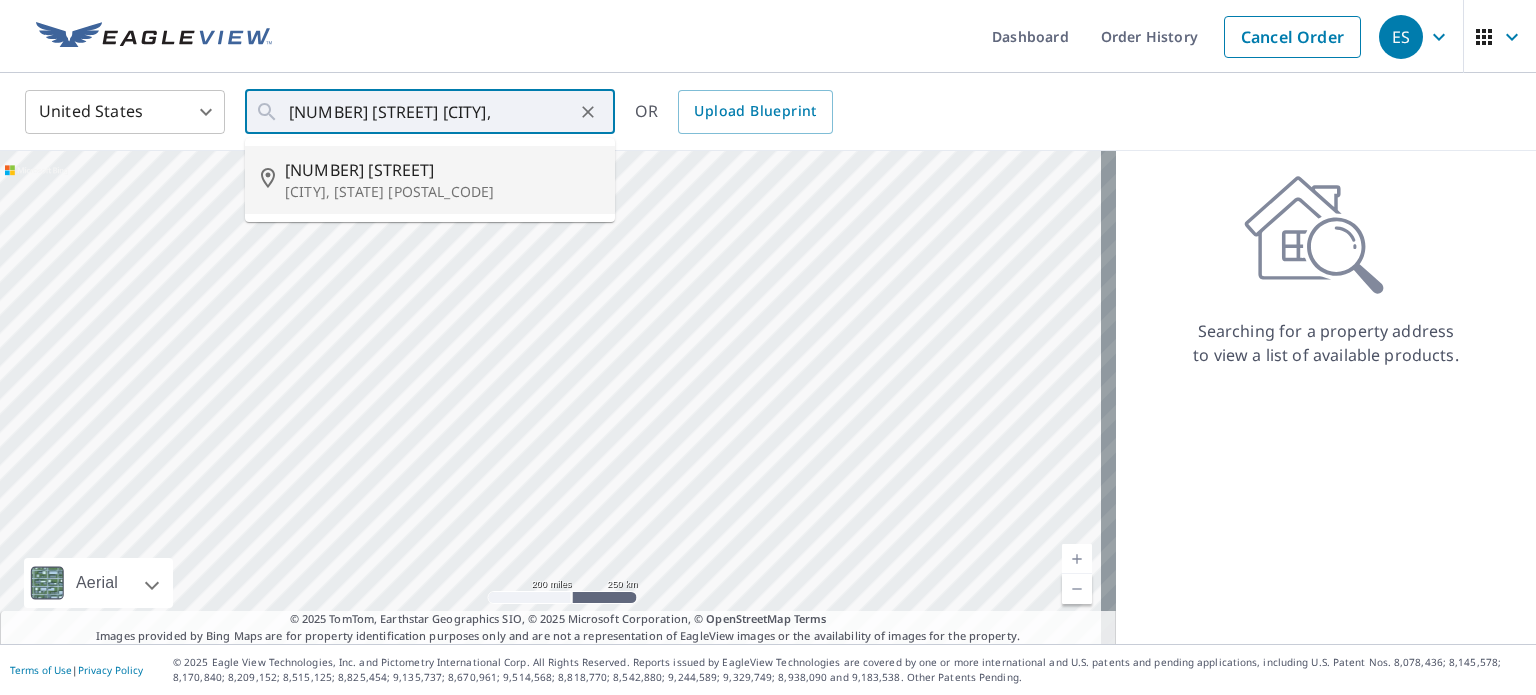 type on "[NUMBER] [STREET] [CITY], [STATE] [POSTAL_CODE]" 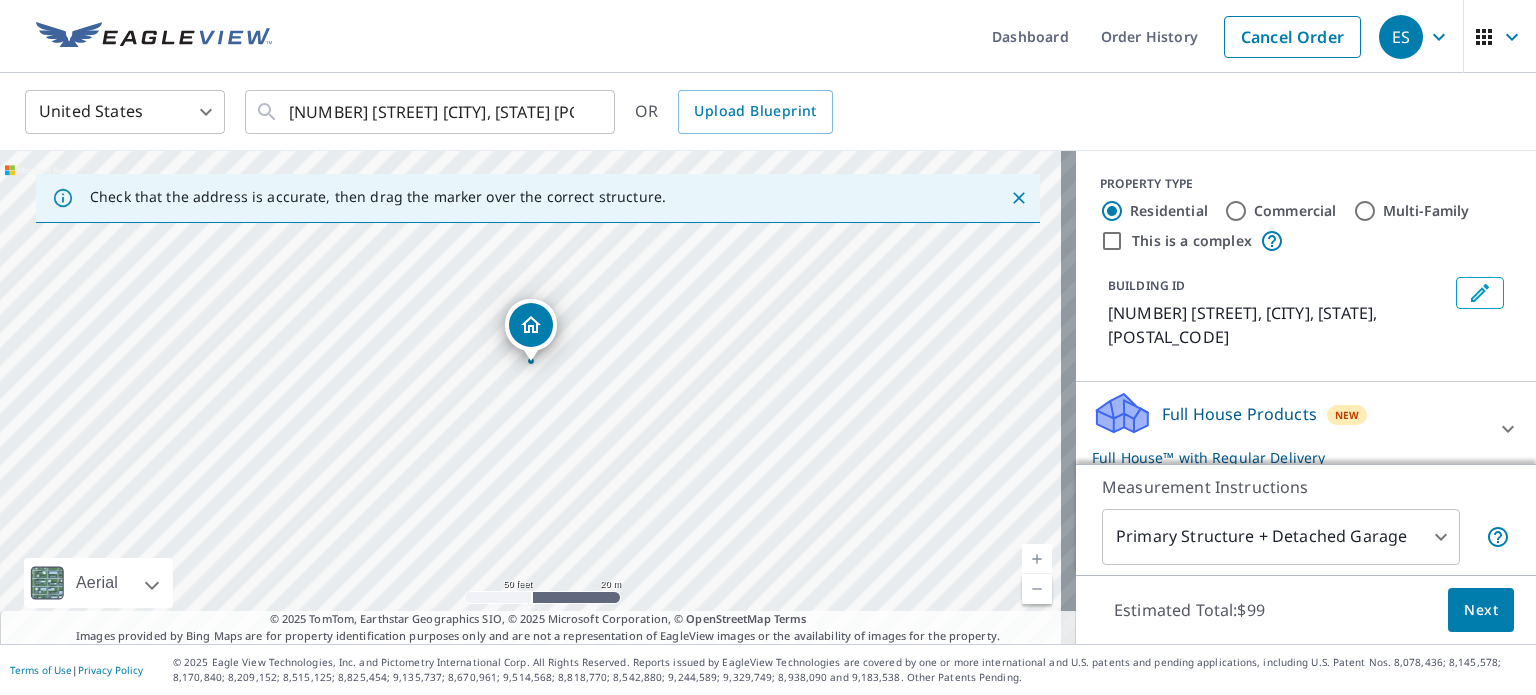scroll, scrollTop: 209, scrollLeft: 0, axis: vertical 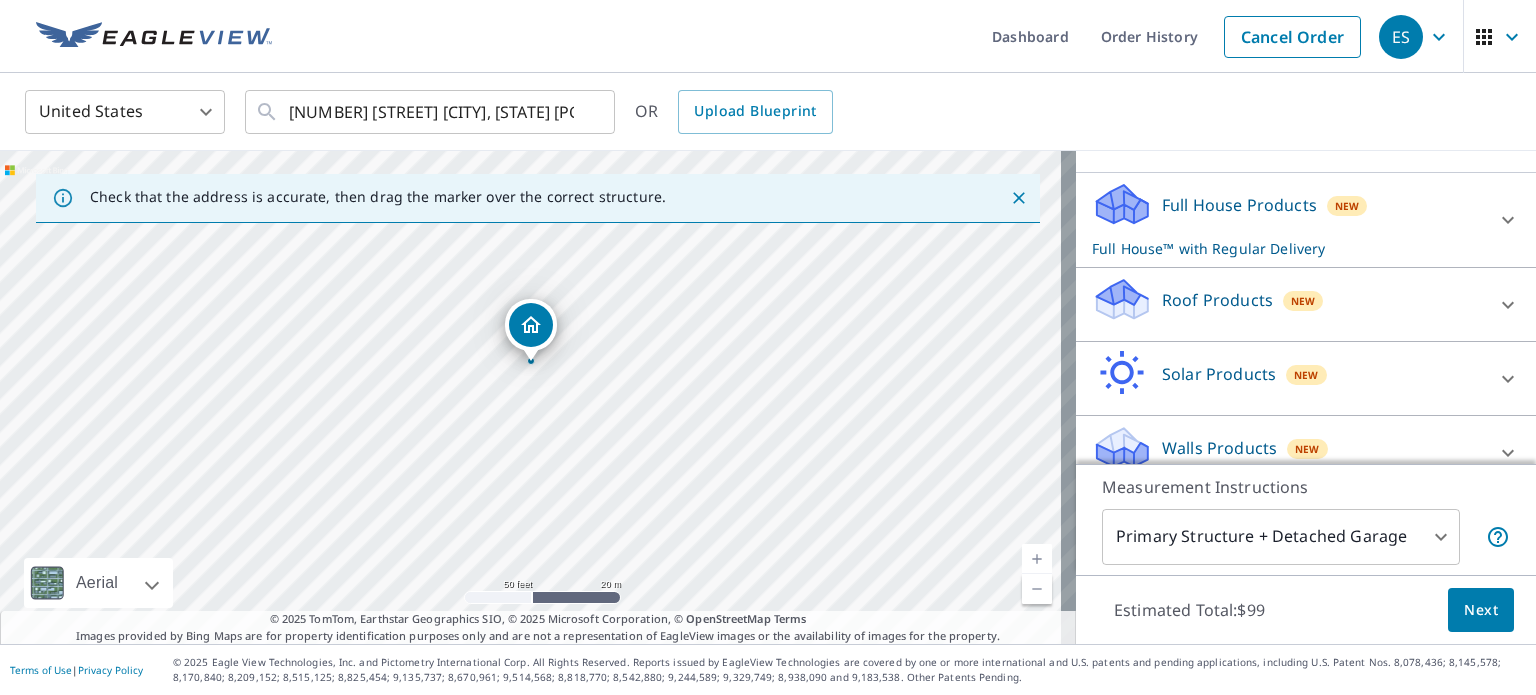 click on "Solar Products New" at bounding box center [1288, 378] 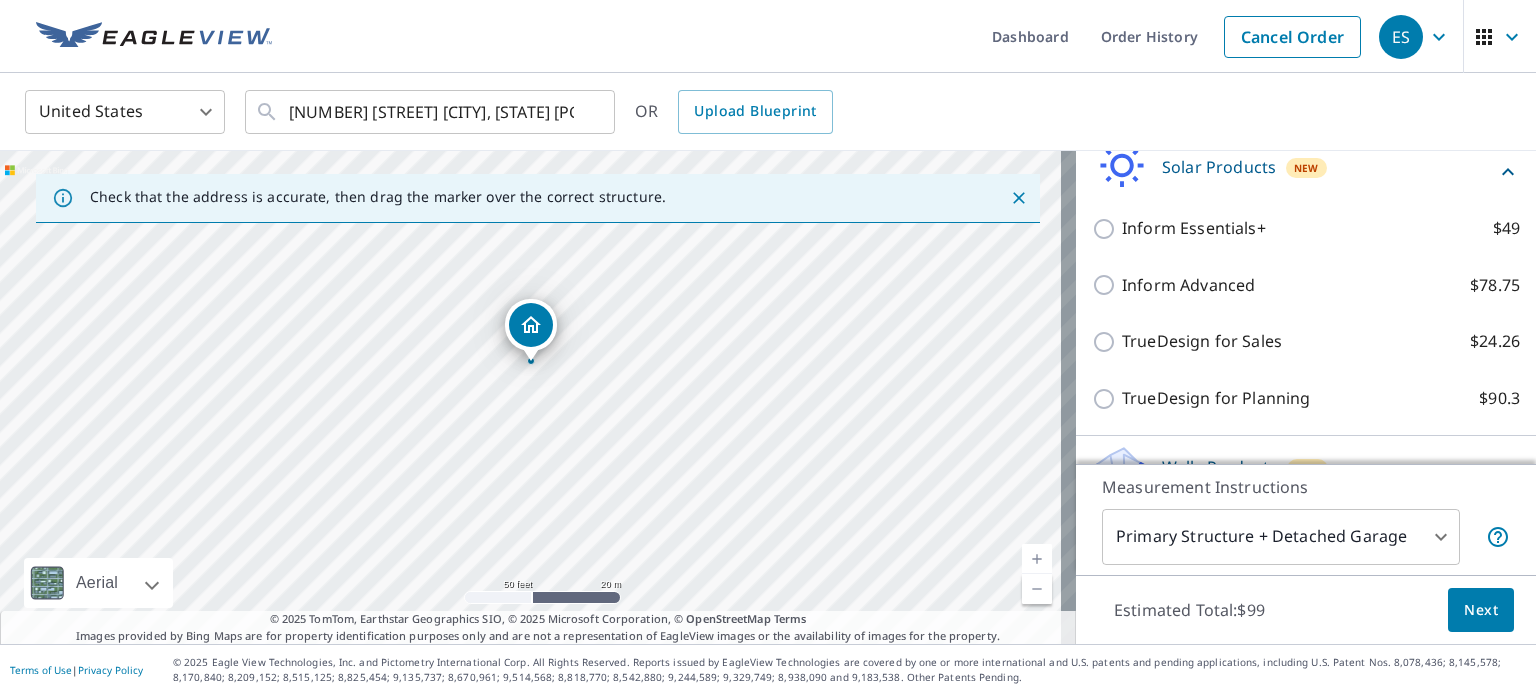 scroll, scrollTop: 418, scrollLeft: 0, axis: vertical 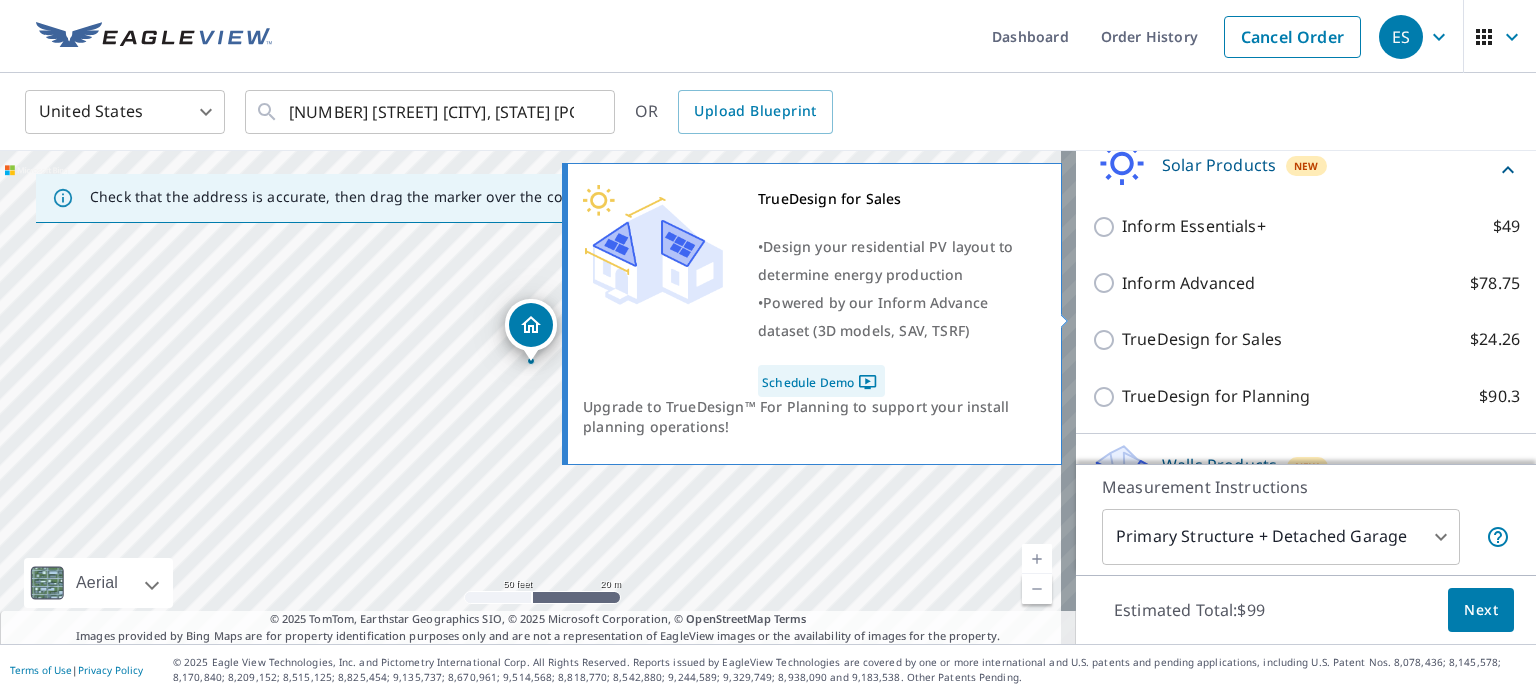 click on "TrueDesign for Sales" at bounding box center [1202, 339] 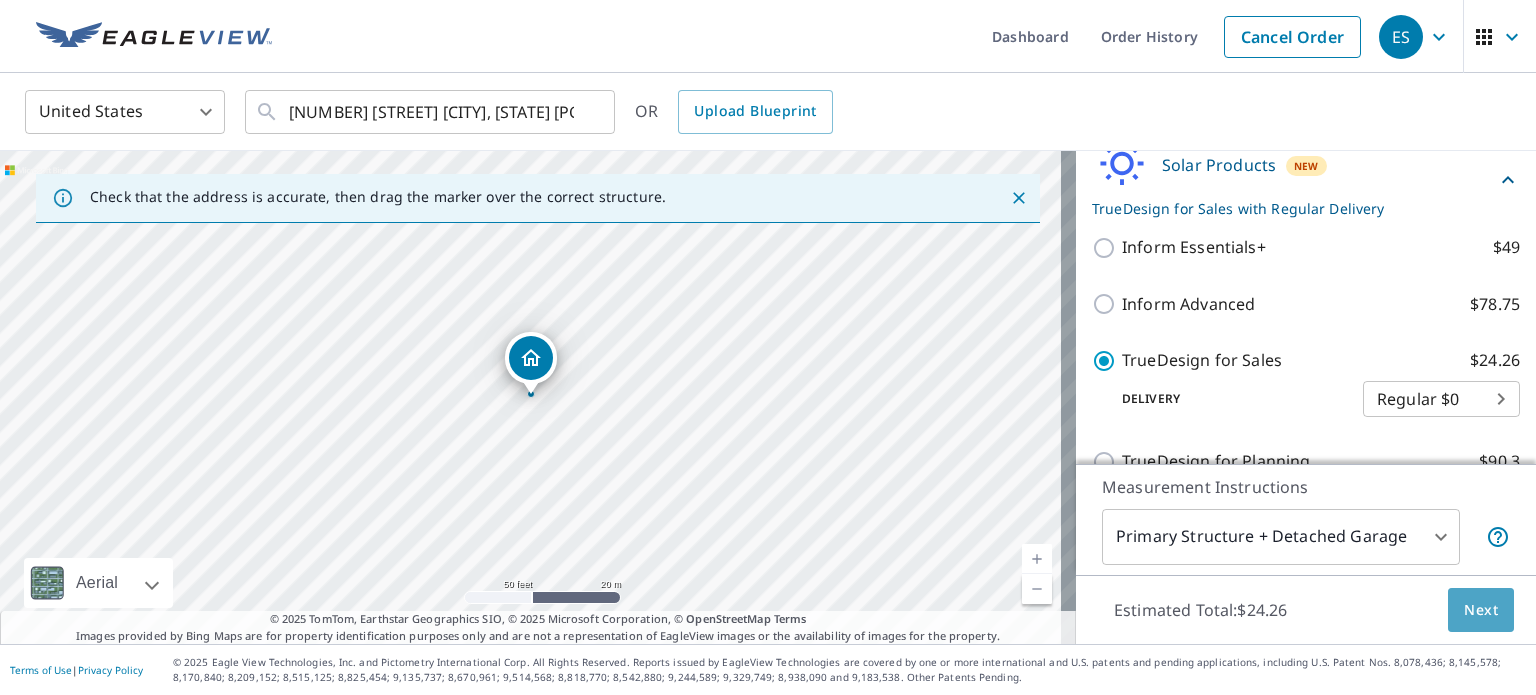 click on "Next" at bounding box center [1481, 610] 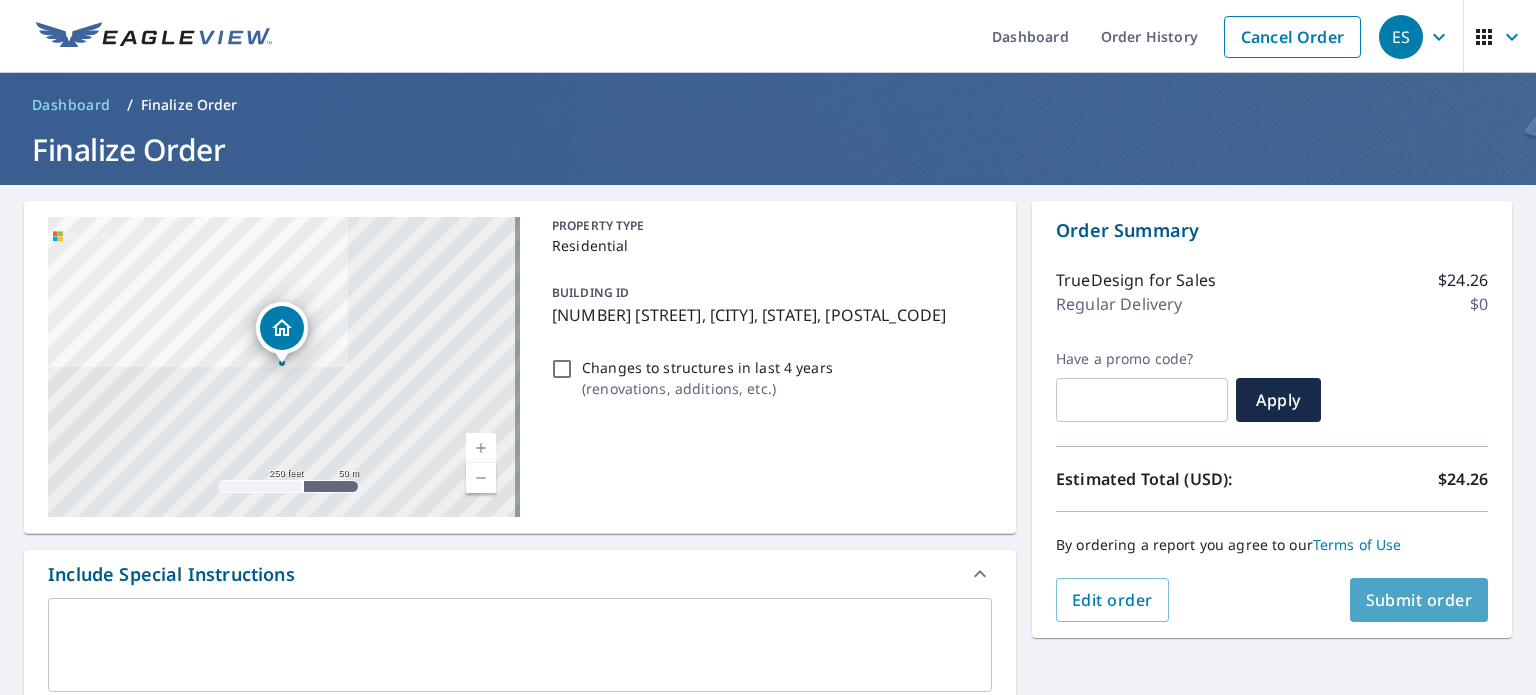 click on "Submit order" at bounding box center (1419, 600) 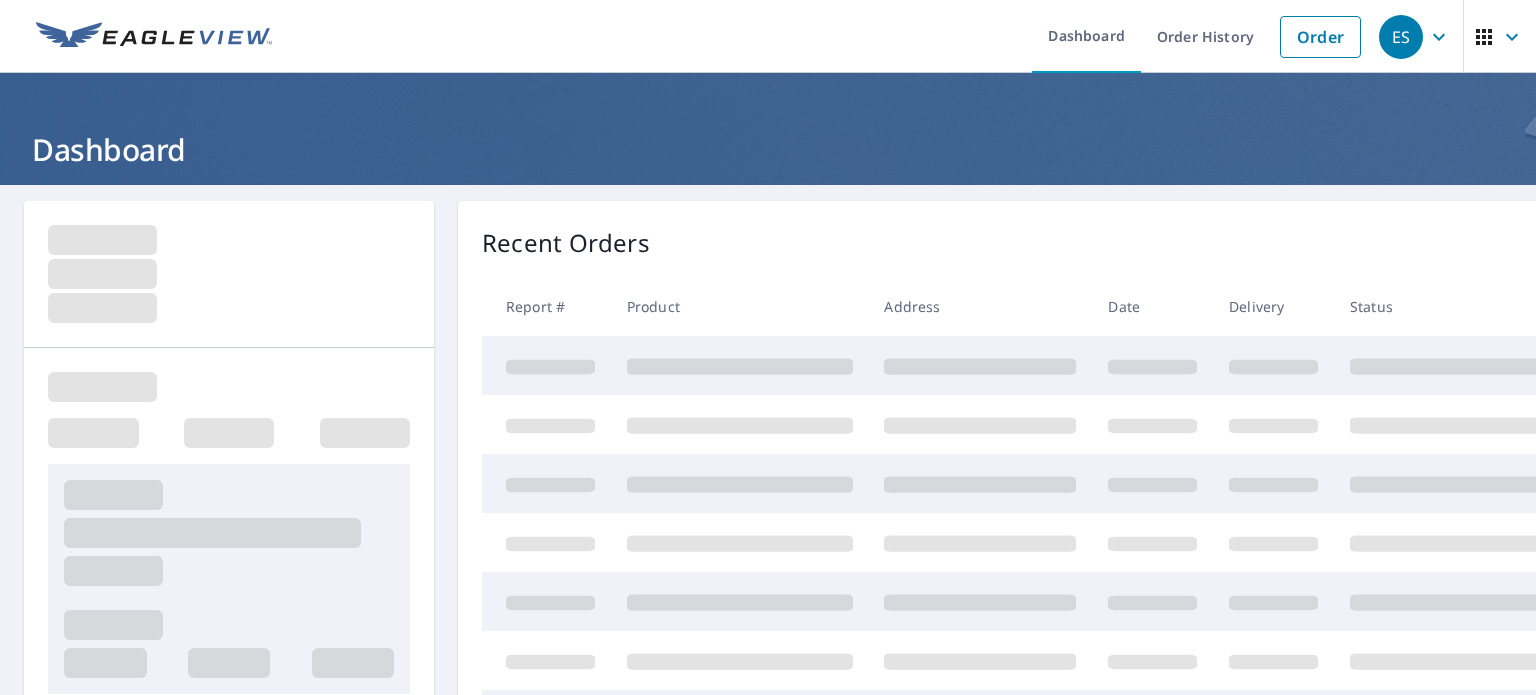 scroll, scrollTop: 0, scrollLeft: 0, axis: both 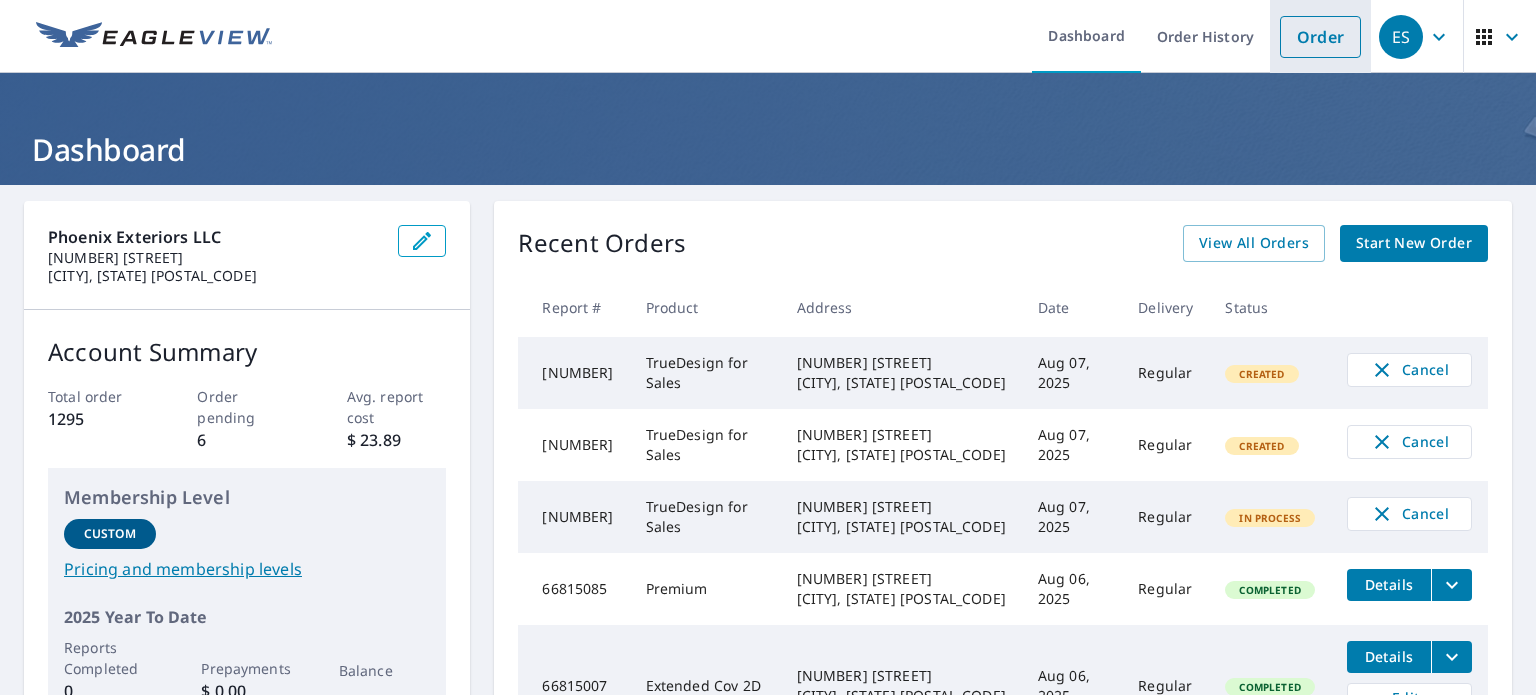 click on "Order" at bounding box center [1320, 37] 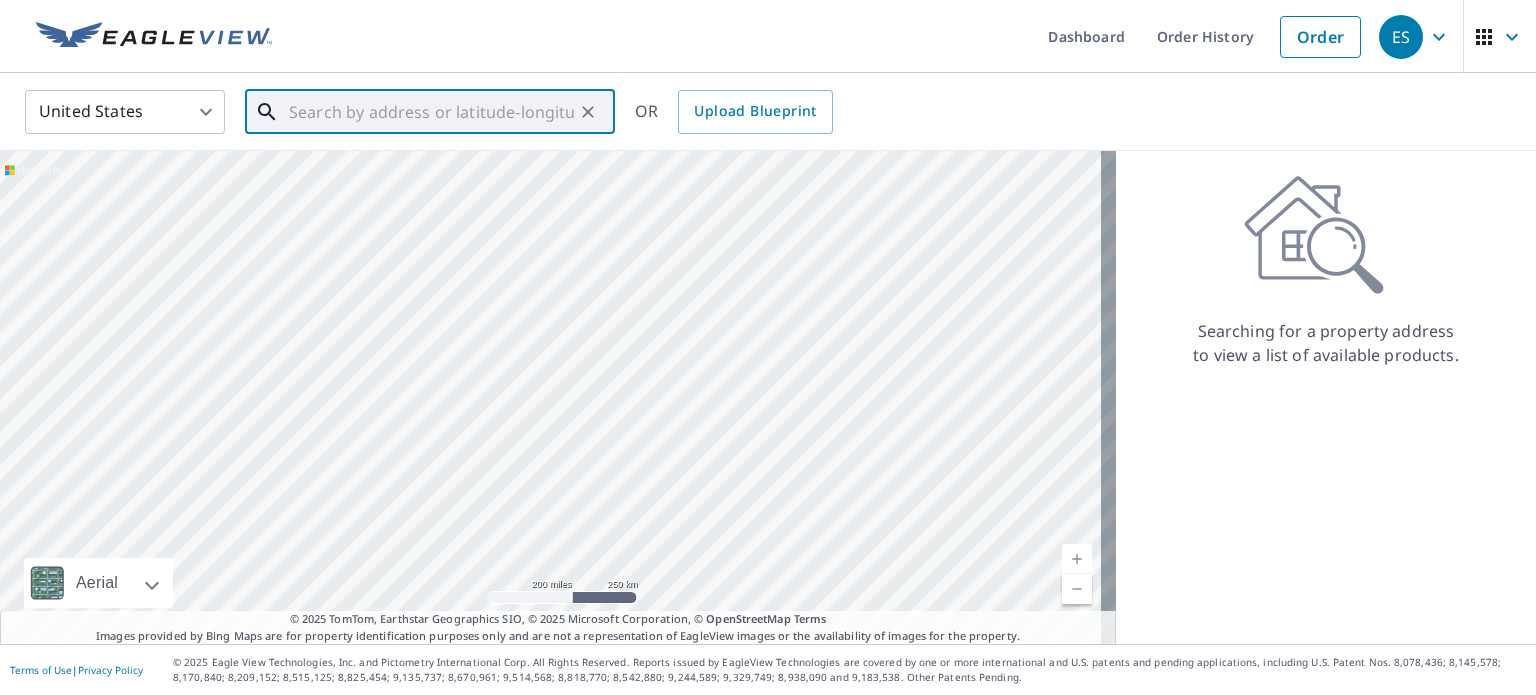 paste on "1655 Vista L" 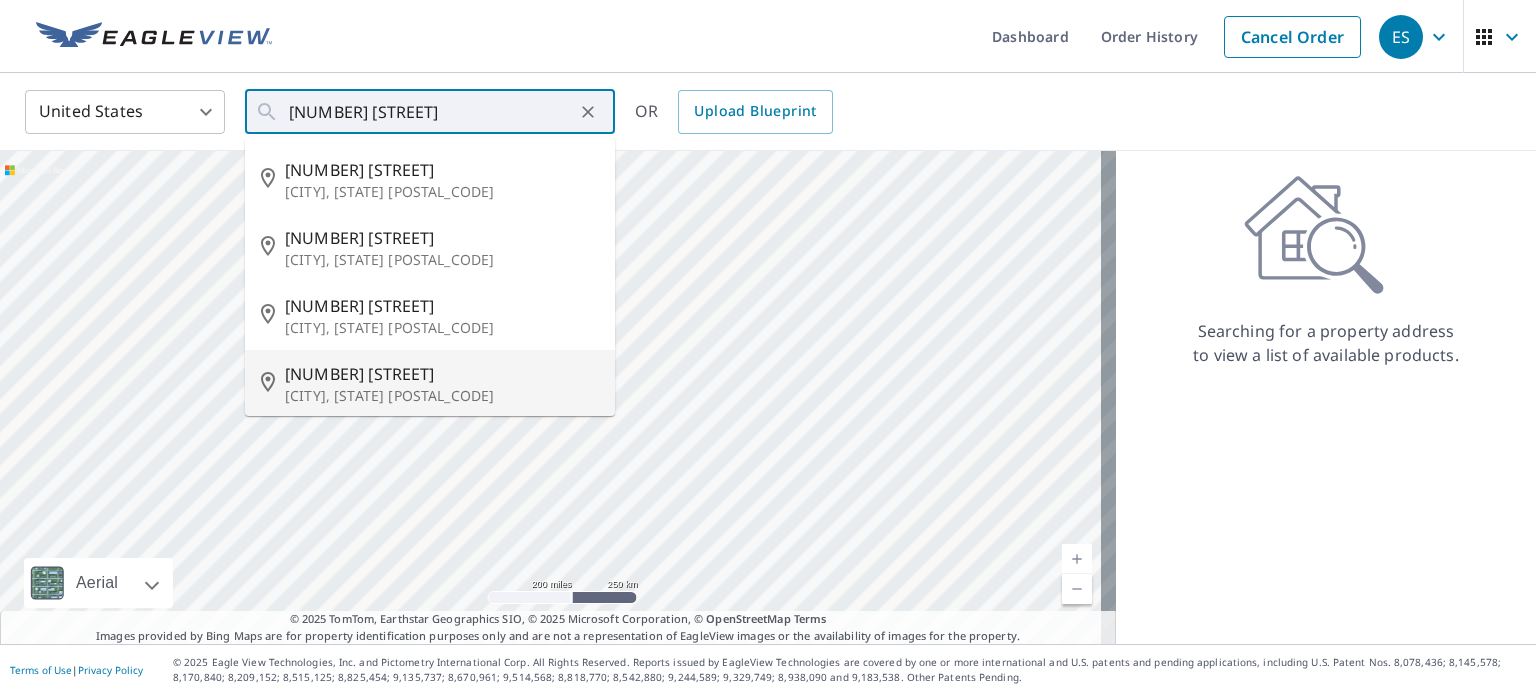 type on "1655 Vista Ct Twin Falls, ID 83301" 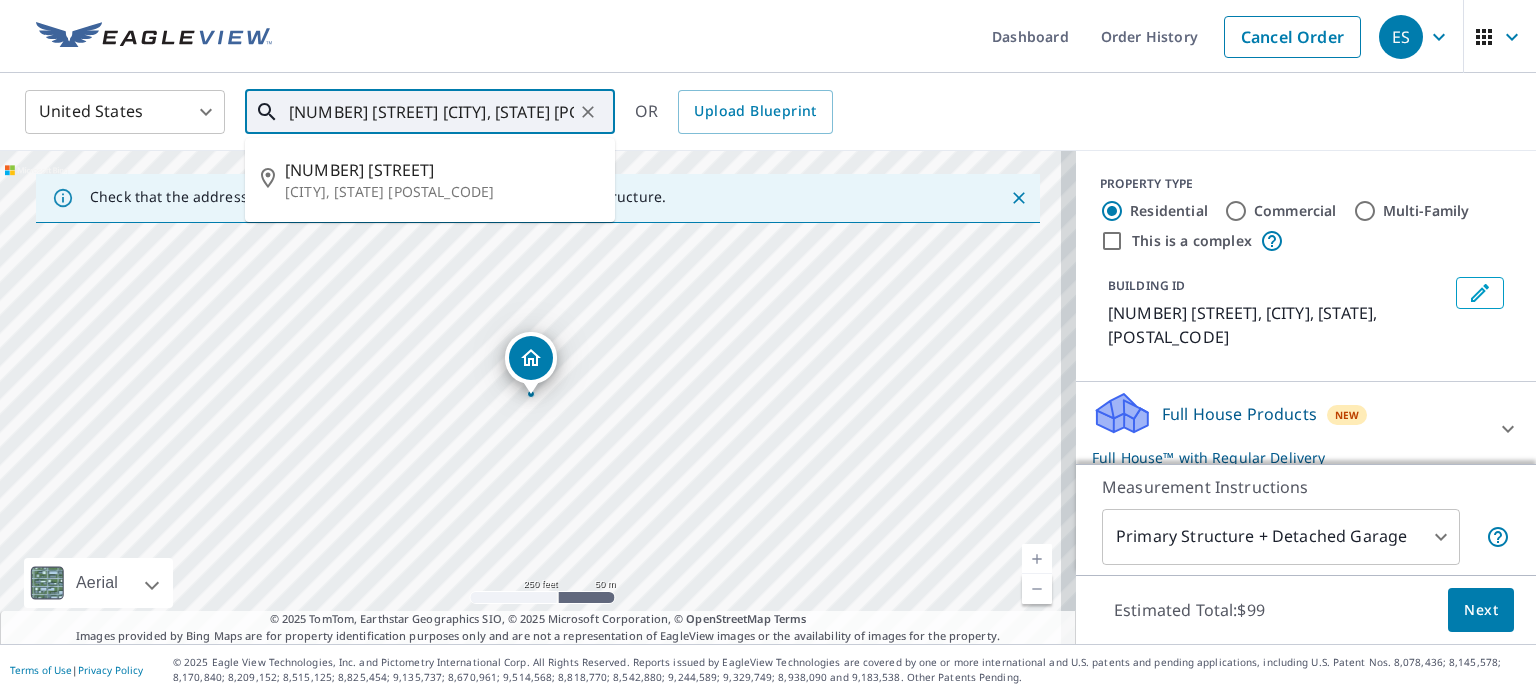 click on "1655 Vista Ct Twin Falls, ID 83301" at bounding box center (431, 112) 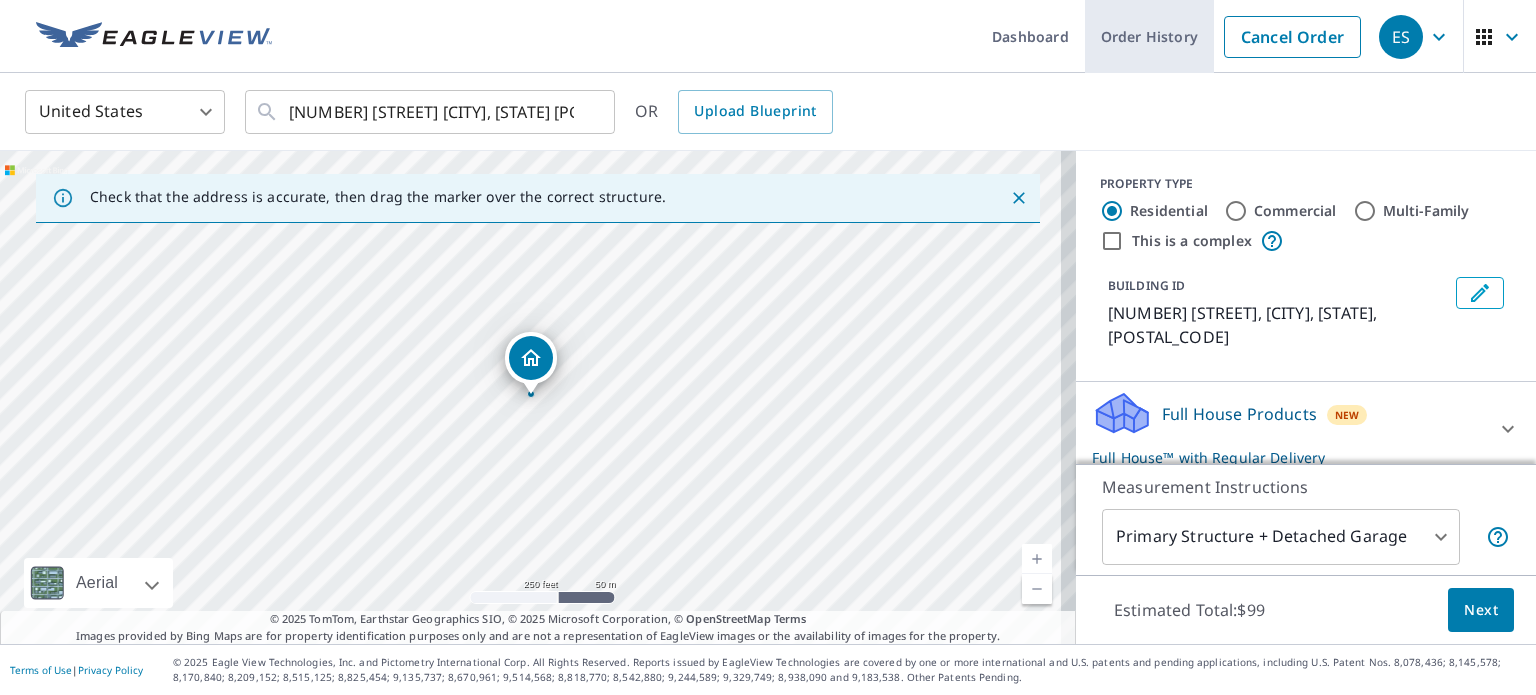 click on "Order History" at bounding box center [1149, 36] 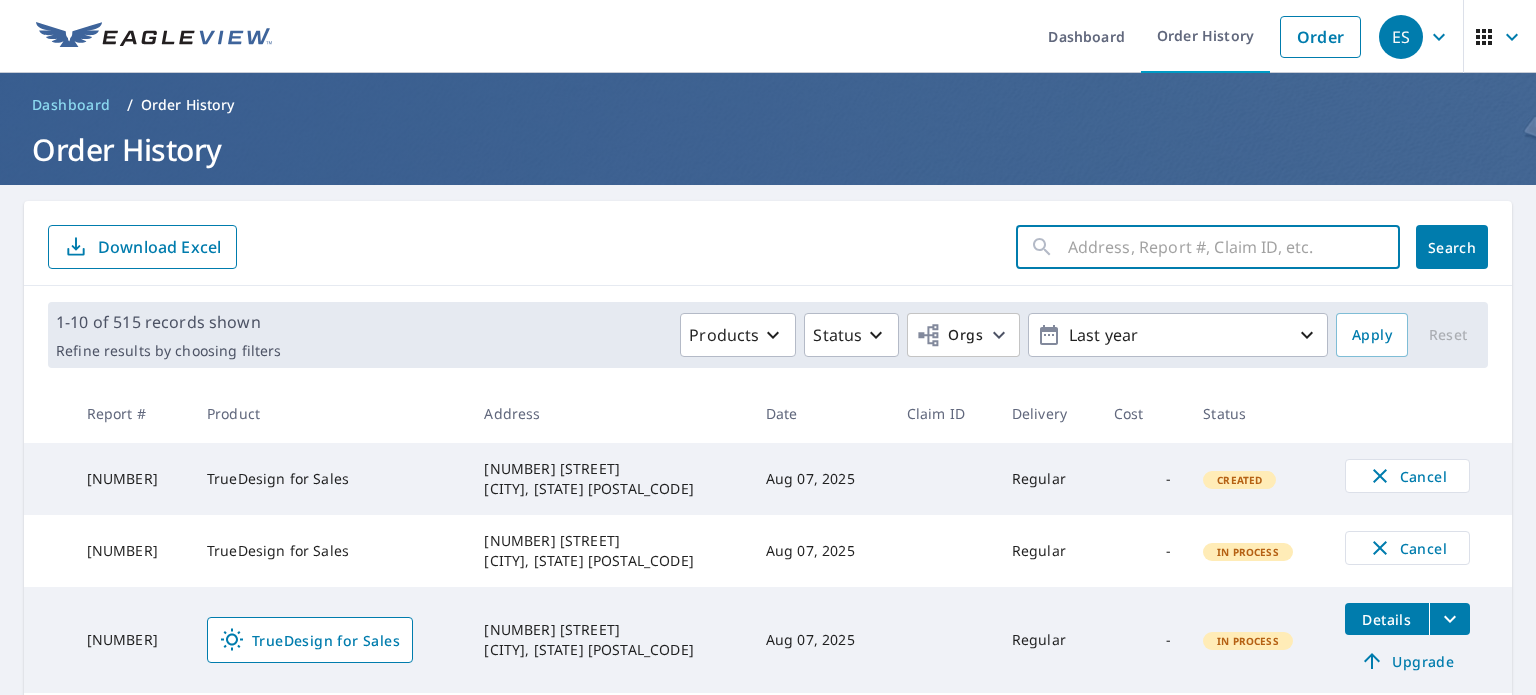 click at bounding box center (1234, 247) 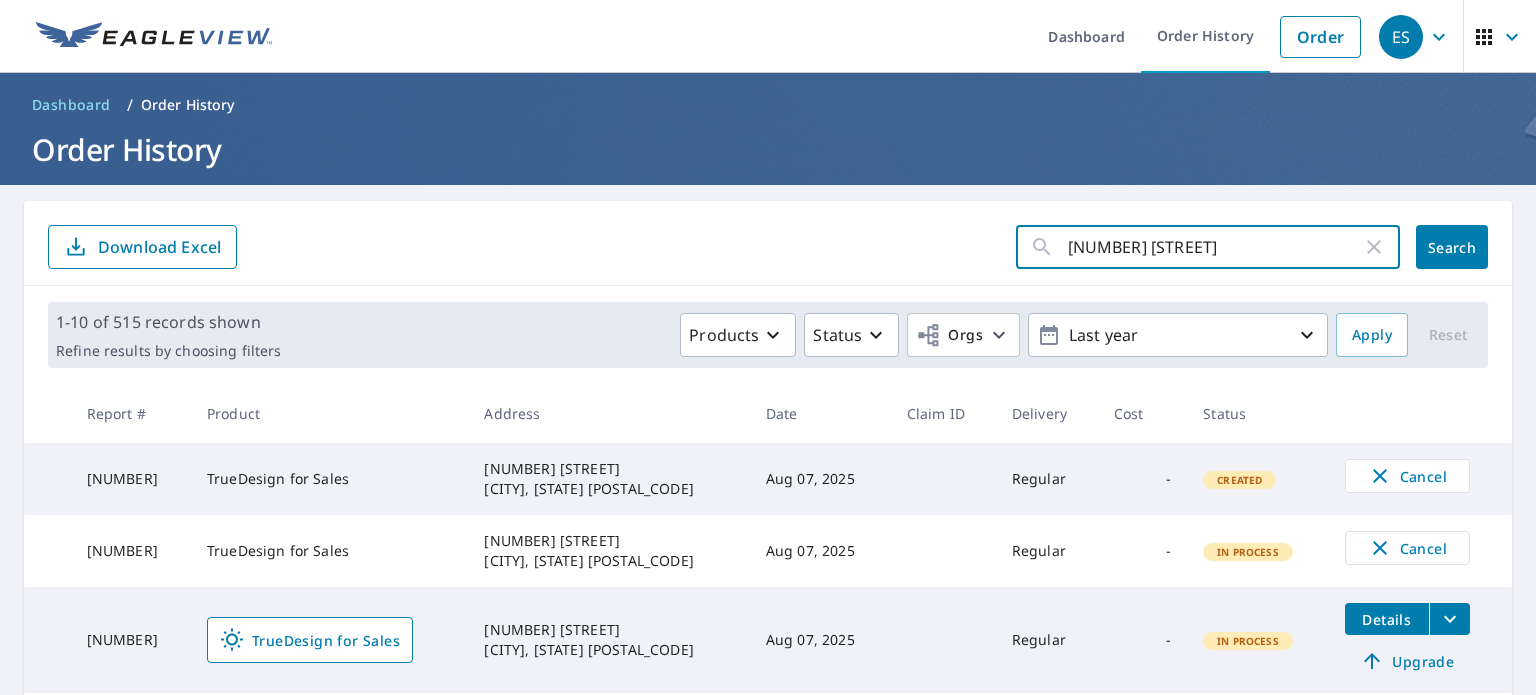click on "Search" 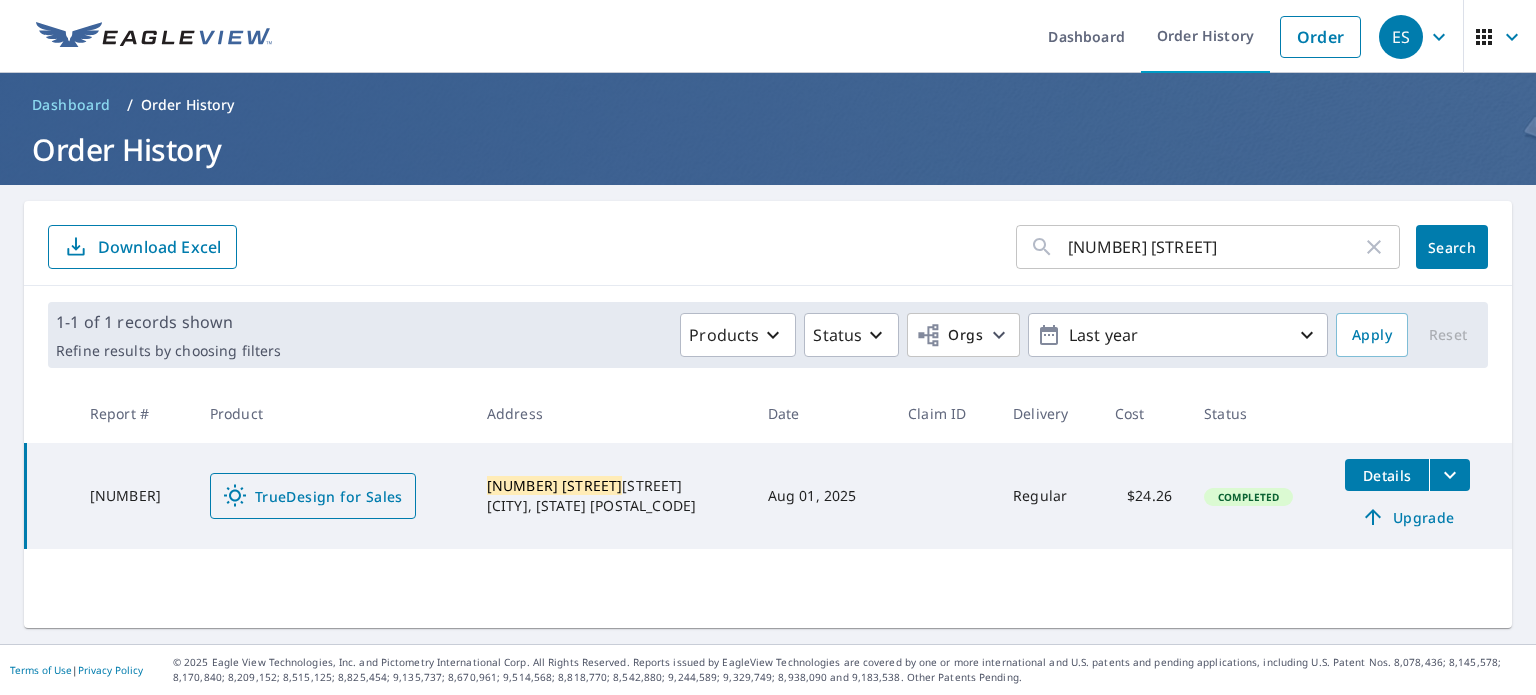 click on "TrueDesign for Sales" at bounding box center (313, 496) 